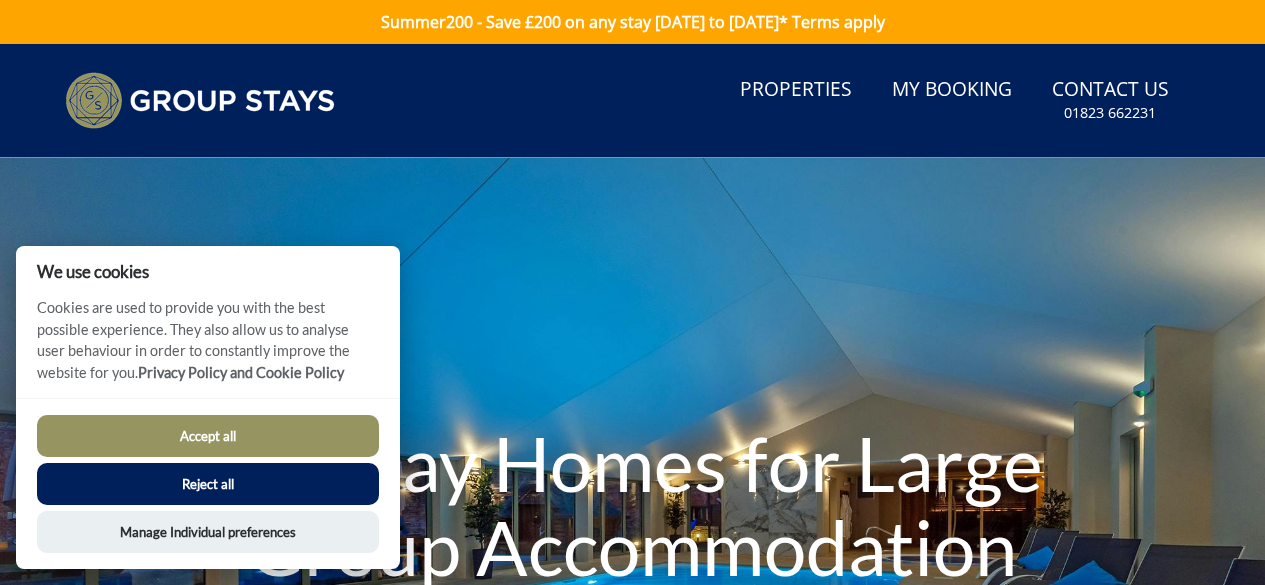 scroll, scrollTop: 0, scrollLeft: 0, axis: both 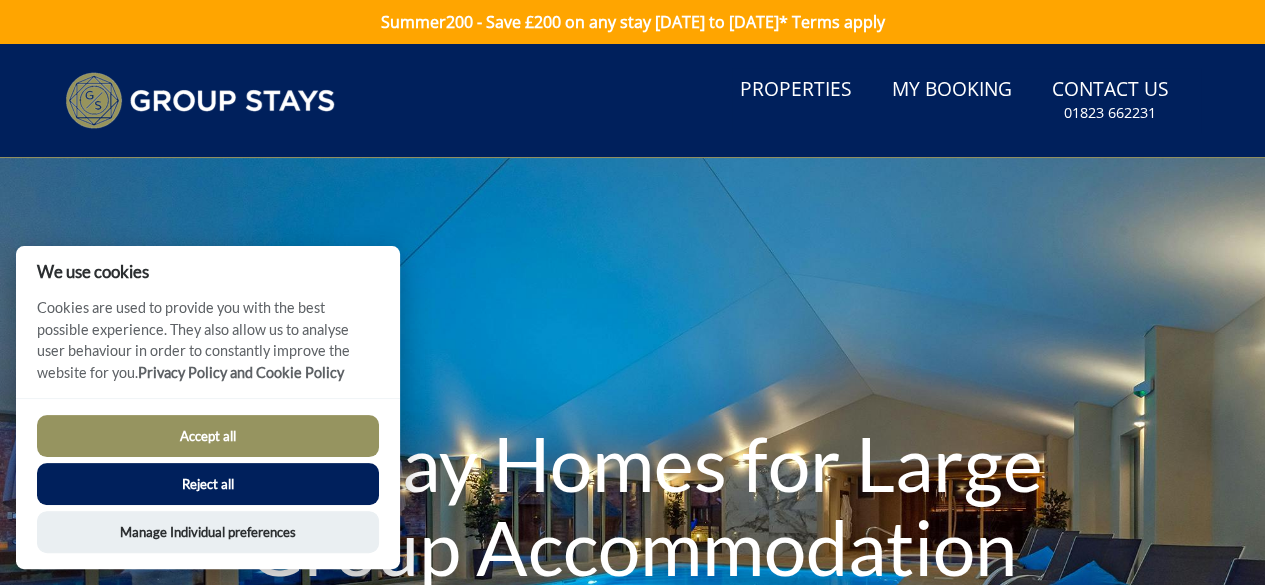 click on "Reject all" at bounding box center [208, 484] 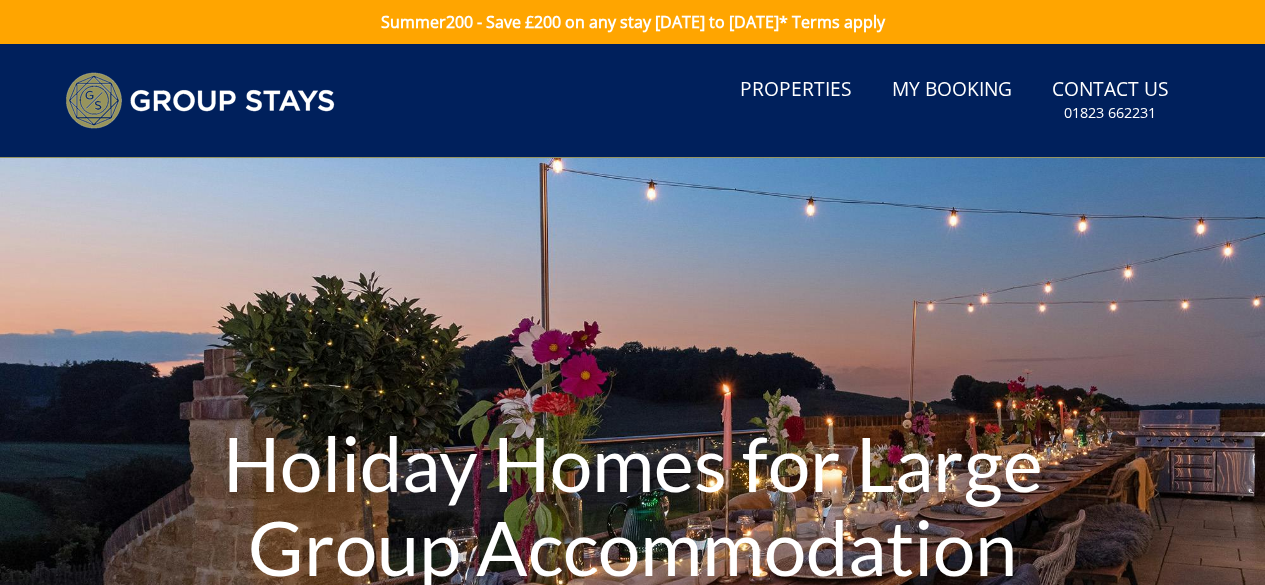 scroll, scrollTop: 0, scrollLeft: 0, axis: both 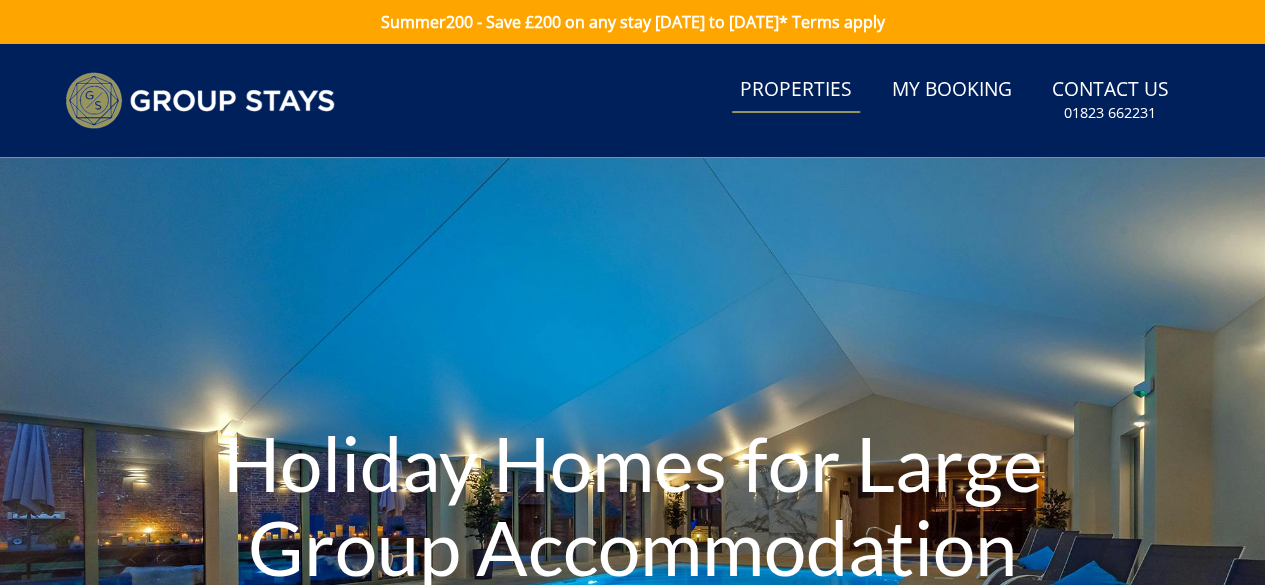 click on "Properties" at bounding box center [796, 90] 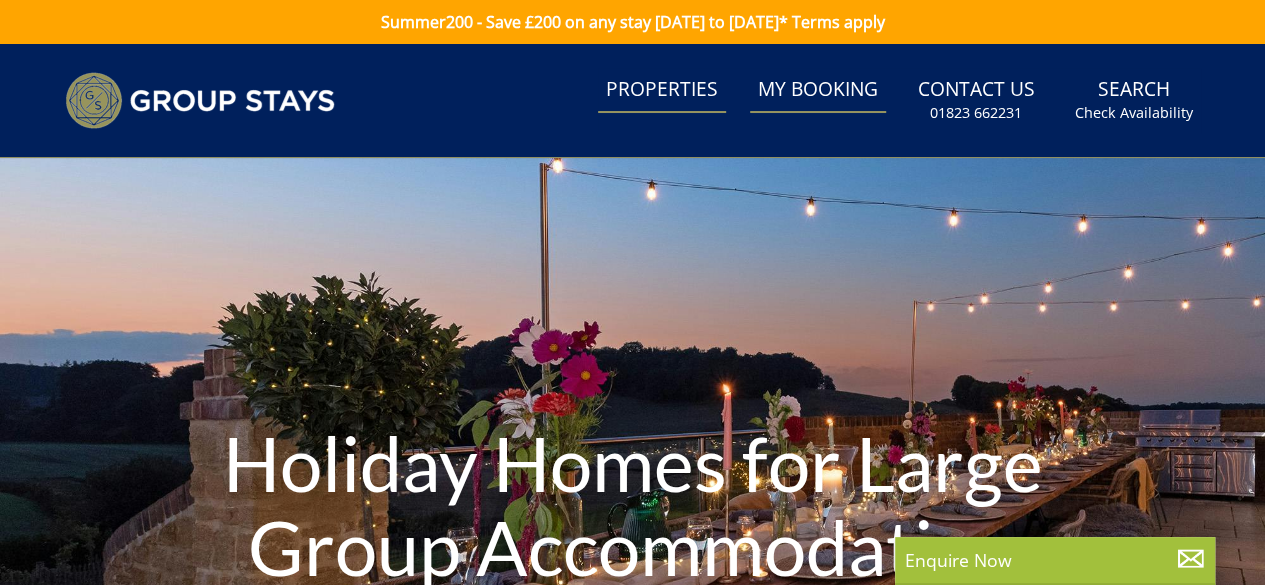 scroll, scrollTop: 1, scrollLeft: 0, axis: vertical 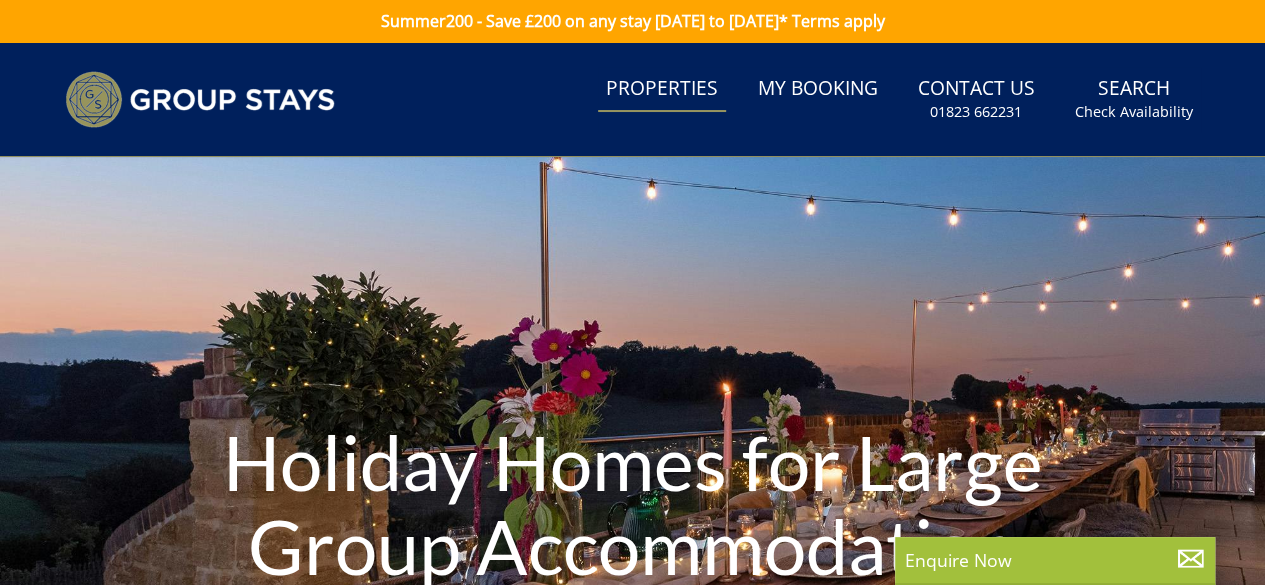 click on "Properties" at bounding box center (662, 89) 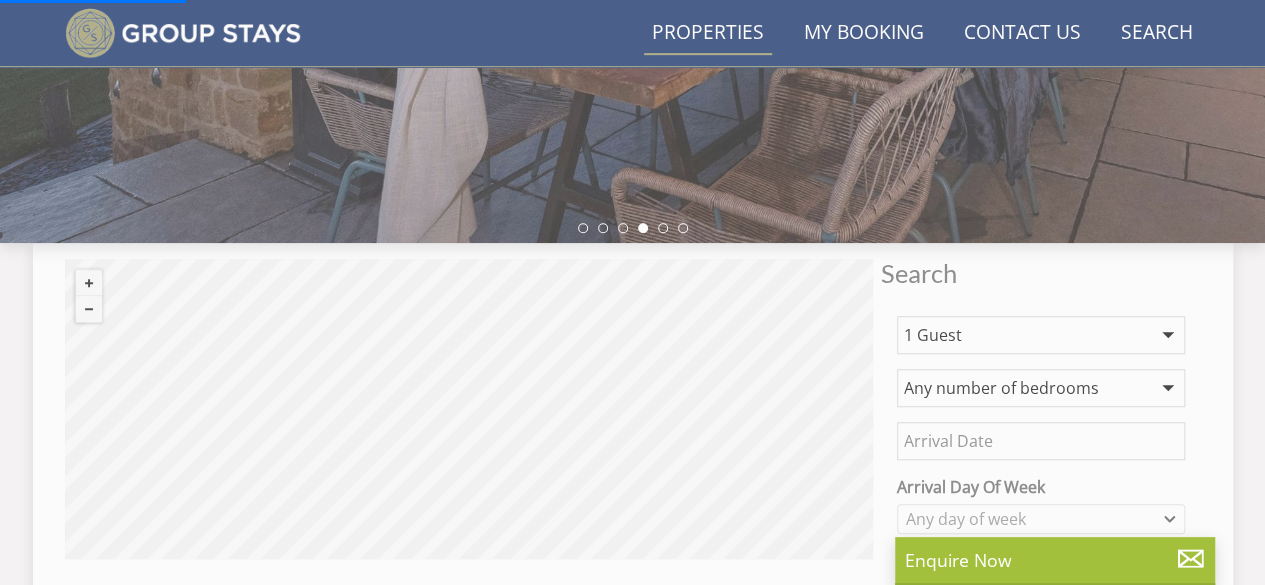 scroll, scrollTop: 570, scrollLeft: 0, axis: vertical 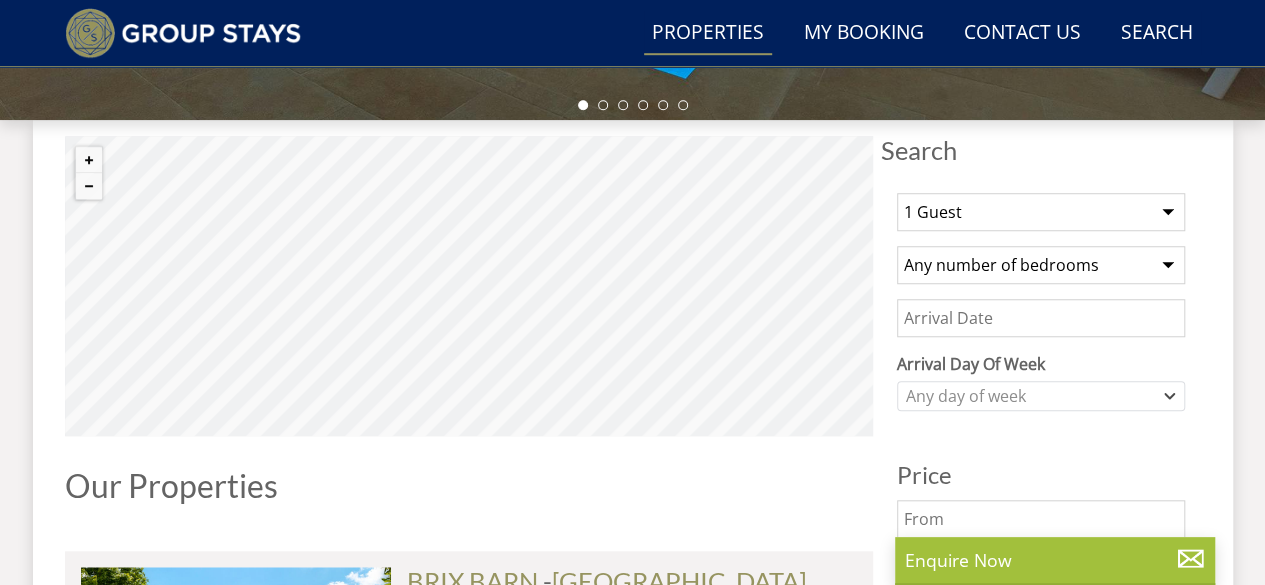 click on "1 Guest
2 Guests
3 Guests
4 Guests
5 Guests
6 Guests
7 Guests
8 Guests
9 Guests
10 Guests
11 Guests
12 Guests
13 Guests
14 Guests
15 Guests
16 Guests
17 Guests
18 Guests
19 Guests
20 Guests
21 Guests
22 Guests
23 Guests
24 Guests
25 Guests
26 Guests
27 Guests
28 Guests
29 Guests
30 Guests
31 Guests
32 Guests
33 Guests
34 Guests
35 Guests
36 Guests
37 Guests
38 Guests
39 Guests
40 Guests
41 Guests
42 Guests
43 Guests
44 Guests
45 Guests
46 Guests
47 Guests
48 Guests
49 Guests
50 Guests
51 Guests
52 Guests
53 Guests
54 Guests
55 Guests
56 Guests
57 Guests
58 Guests
59 Guests
60 Guests
61 Guests
62 Guests
63 Guests
64 Guests
65 Guests
66 Guests
67 Guests
68 Guests
69 Guests
70 Guests
71 Guests
72 Guests
73 Guests
74 Guests
75 Guests
76 Guests
77 Guests
78 Guests
79 Guests
80 Guests
81 Guests
82 Guests
83 Guests
84 Guests
85 Guests
86 Guests" at bounding box center (1041, 212) 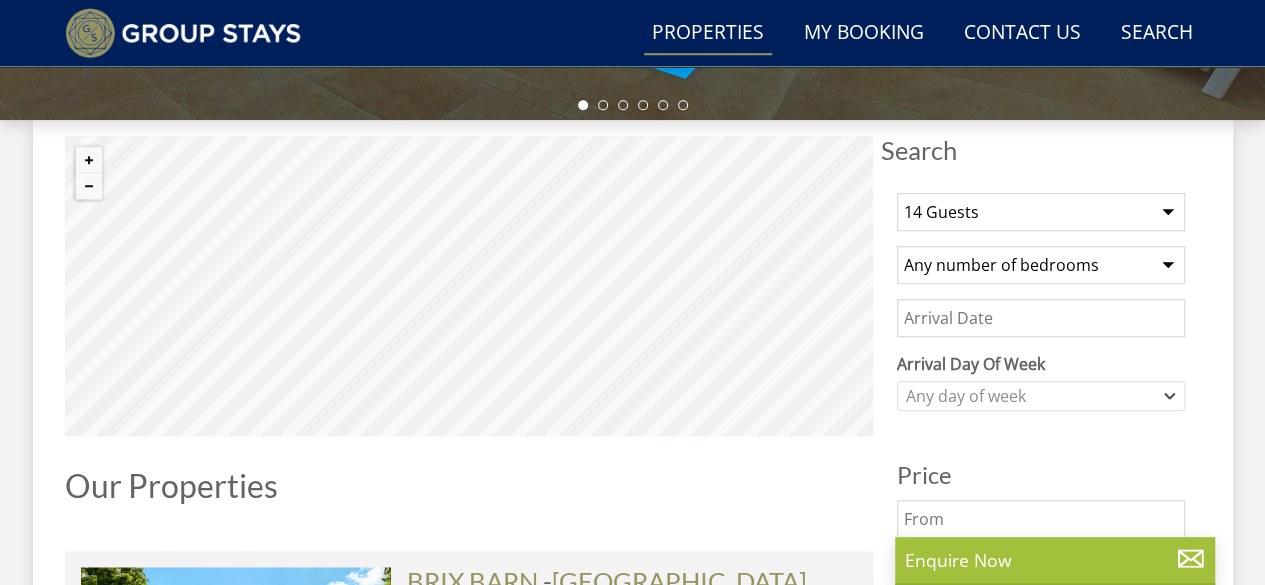click on "1 Guest
2 Guests
3 Guests
4 Guests
5 Guests
6 Guests
7 Guests
8 Guests
9 Guests
10 Guests
11 Guests
12 Guests
13 Guests
14 Guests
15 Guests
16 Guests
17 Guests
18 Guests
19 Guests
20 Guests
21 Guests
22 Guests
23 Guests
24 Guests
25 Guests
26 Guests
27 Guests
28 Guests
29 Guests
30 Guests
31 Guests
32 Guests
33 Guests
34 Guests
35 Guests
36 Guests
37 Guests
38 Guests
39 Guests
40 Guests
41 Guests
42 Guests
43 Guests
44 Guests
45 Guests
46 Guests
47 Guests
48 Guests
49 Guests
50 Guests
51 Guests
52 Guests
53 Guests
54 Guests
55 Guests
56 Guests
57 Guests
58 Guests
59 Guests
60 Guests
61 Guests
62 Guests
63 Guests
64 Guests
65 Guests
66 Guests
67 Guests
68 Guests
69 Guests
70 Guests
71 Guests
72 Guests
73 Guests
74 Guests
75 Guests
76 Guests
77 Guests
78 Guests
79 Guests
80 Guests
81 Guests
82 Guests
83 Guests
84 Guests
85 Guests
86 Guests" at bounding box center [1041, 212] 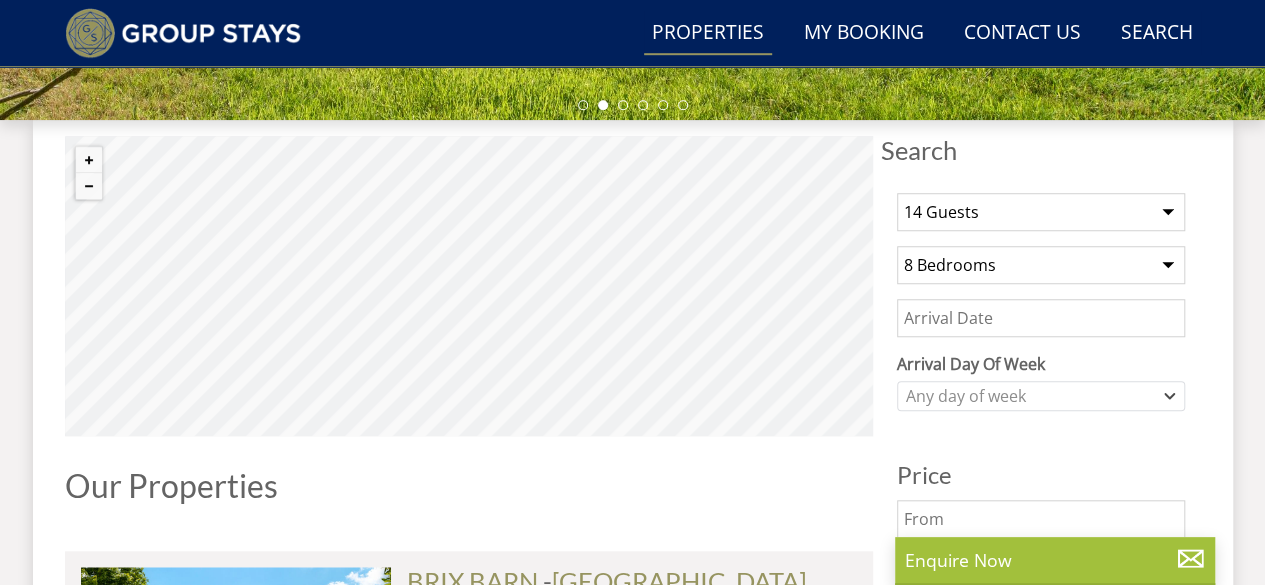 click on "Any number of bedrooms
1 Bedroom
2 Bedrooms
3 Bedrooms
4 Bedrooms
5 Bedrooms
6 Bedrooms
7 Bedrooms
8 Bedrooms
9 Bedrooms
10 Bedrooms
11 Bedrooms
12 Bedrooms
13 Bedrooms
14 Bedrooms
15 Bedrooms
16 Bedrooms
17 Bedrooms
18 Bedrooms
19 Bedrooms
20 Bedrooms
21 Bedrooms
22 Bedrooms
23 Bedrooms
24 Bedrooms
25 Bedrooms" at bounding box center (1041, 265) 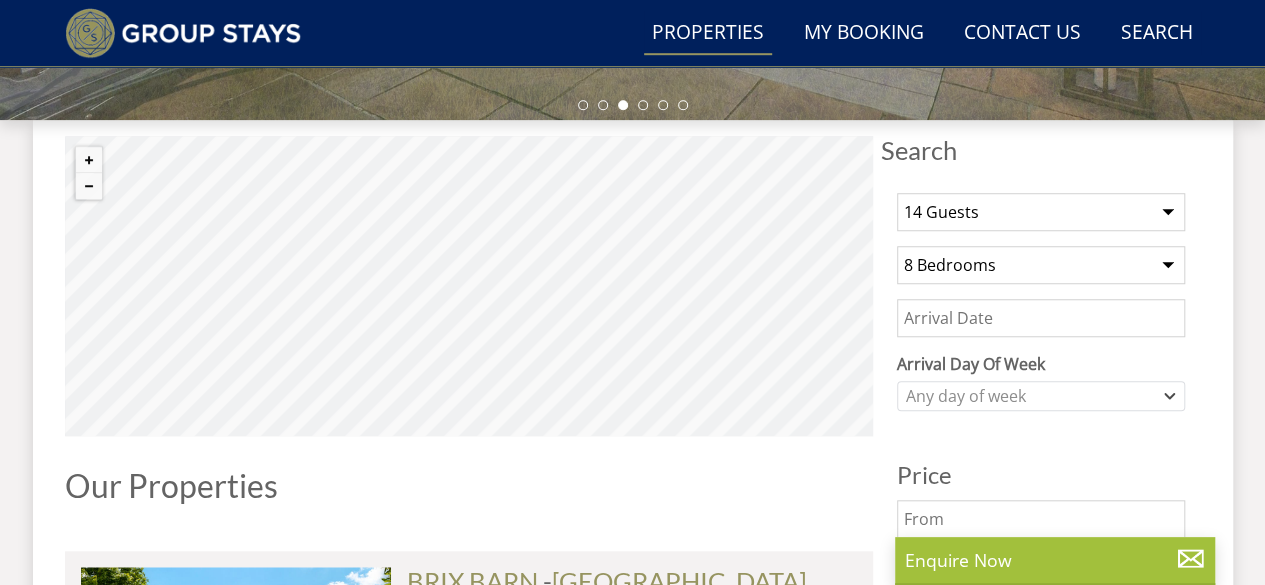 select on "6" 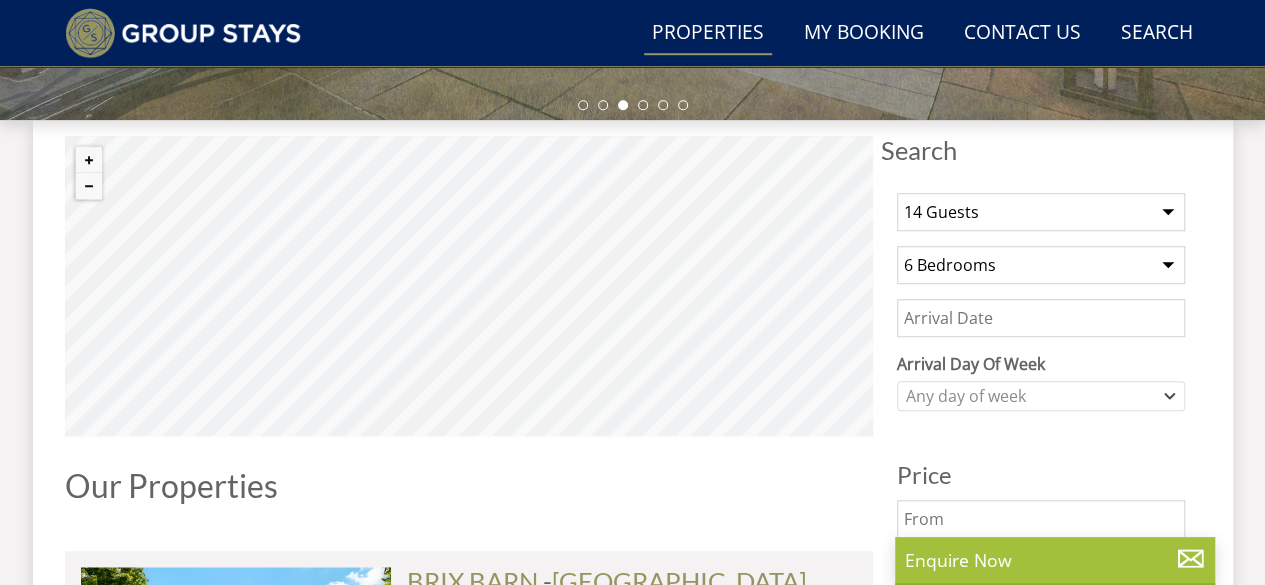 click on "Any number of bedrooms
1 Bedroom
2 Bedrooms
3 Bedrooms
4 Bedrooms
5 Bedrooms
6 Bedrooms
7 Bedrooms
8 Bedrooms
9 Bedrooms
10 Bedrooms
11 Bedrooms
12 Bedrooms
13 Bedrooms
14 Bedrooms
15 Bedrooms
16 Bedrooms
17 Bedrooms
18 Bedrooms
19 Bedrooms
20 Bedrooms
21 Bedrooms
22 Bedrooms
23 Bedrooms
24 Bedrooms
25 Bedrooms" at bounding box center (1041, 265) 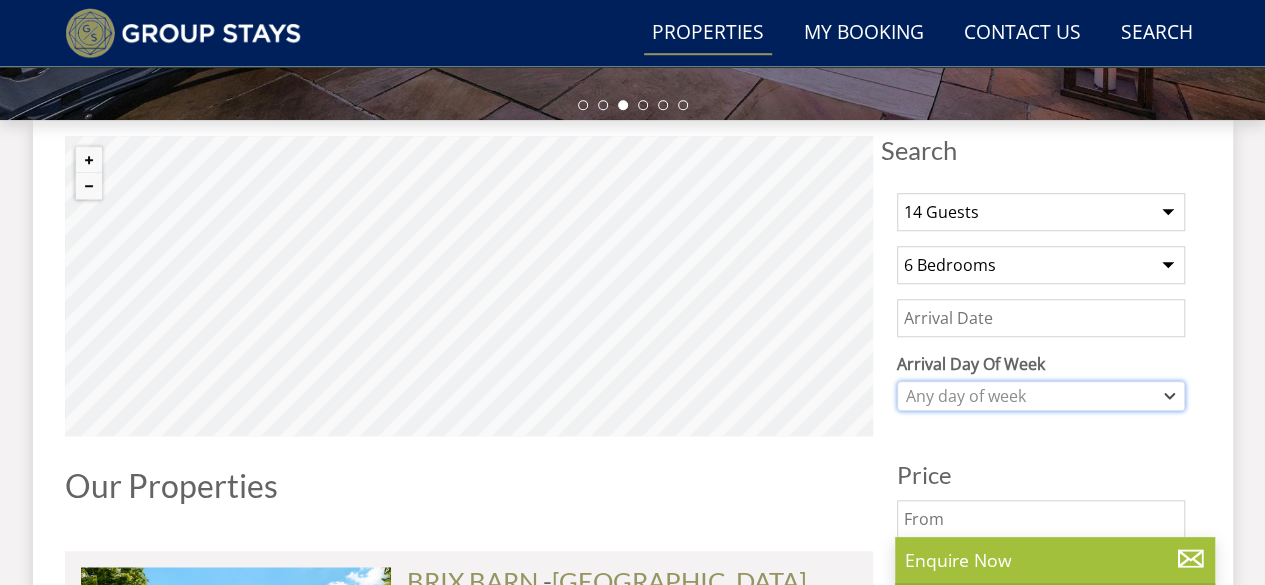 click on "Any day of week" at bounding box center (1030, 396) 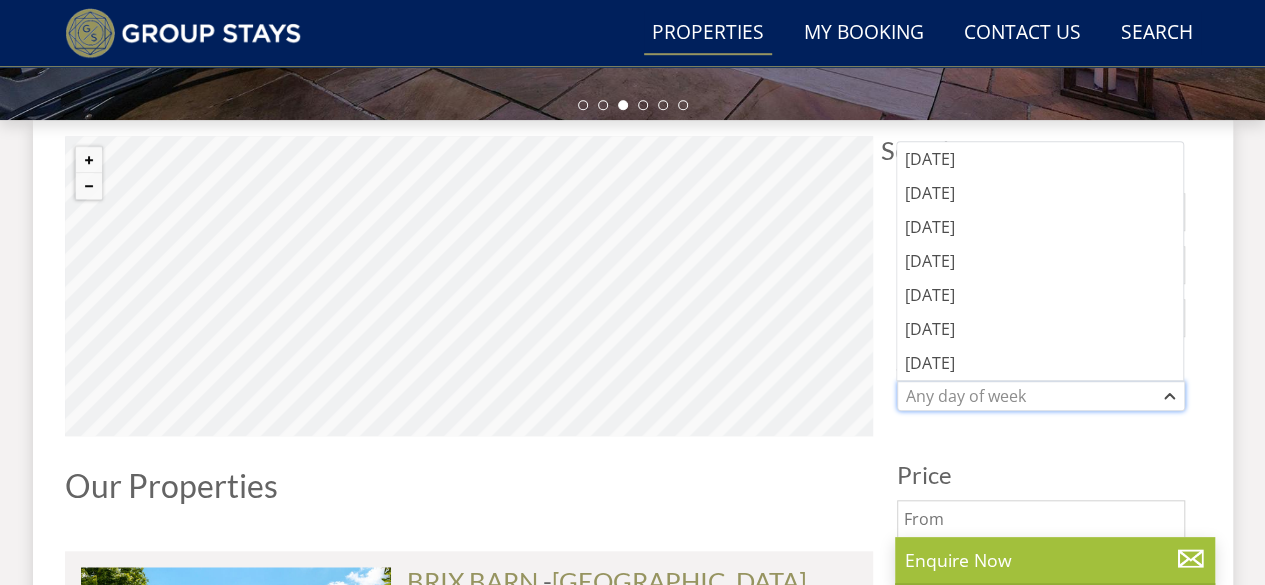 click on "Any day of week" at bounding box center (1030, 396) 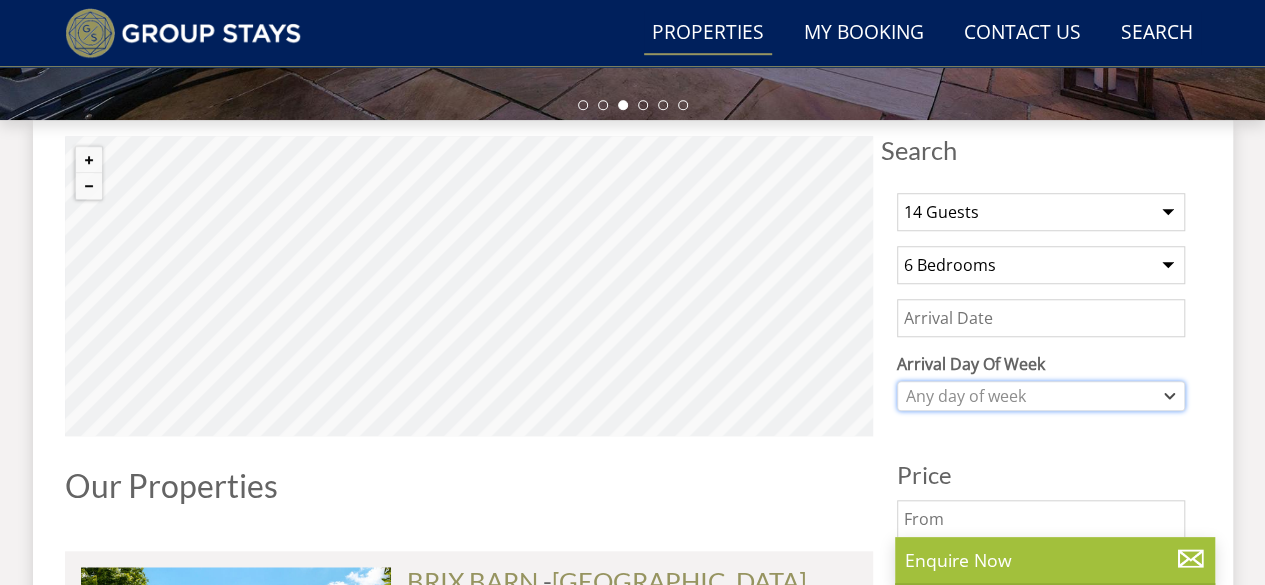 click on "Any day of week" at bounding box center [1030, 396] 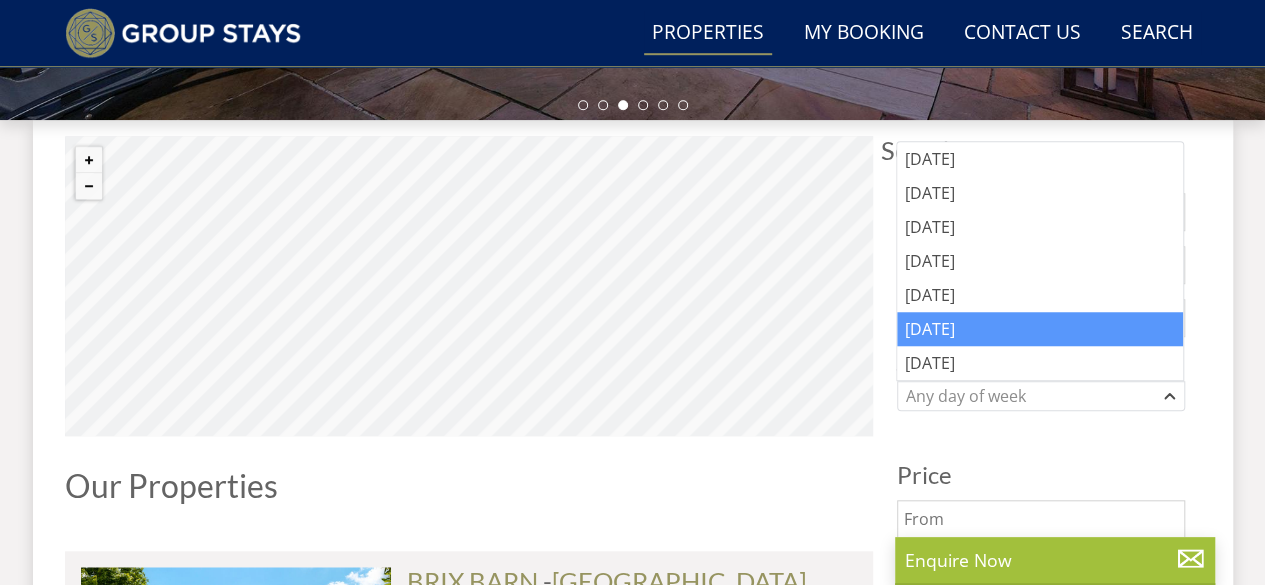 click on "[DATE]" at bounding box center [1040, 329] 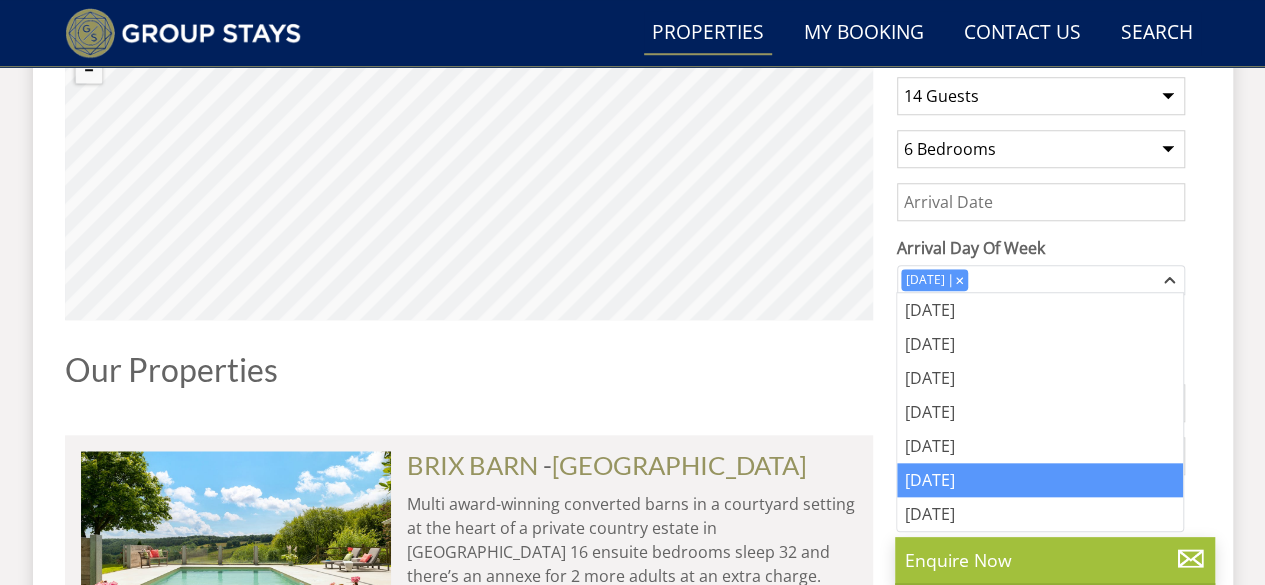 scroll, scrollTop: 810, scrollLeft: 0, axis: vertical 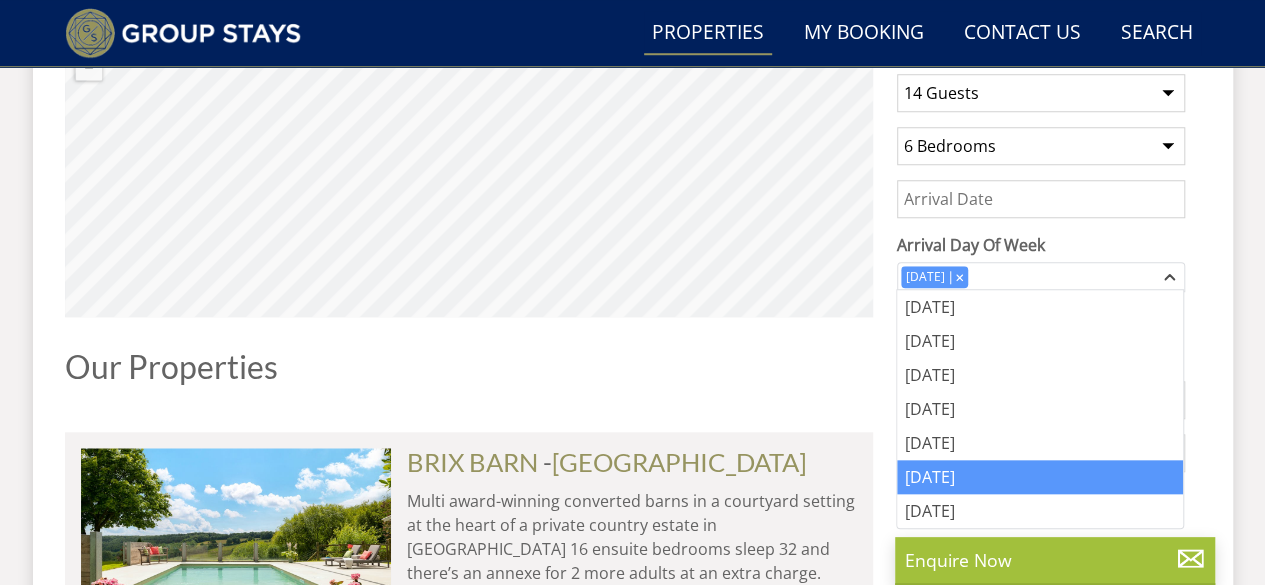 click on "Our Properties" at bounding box center (469, 366) 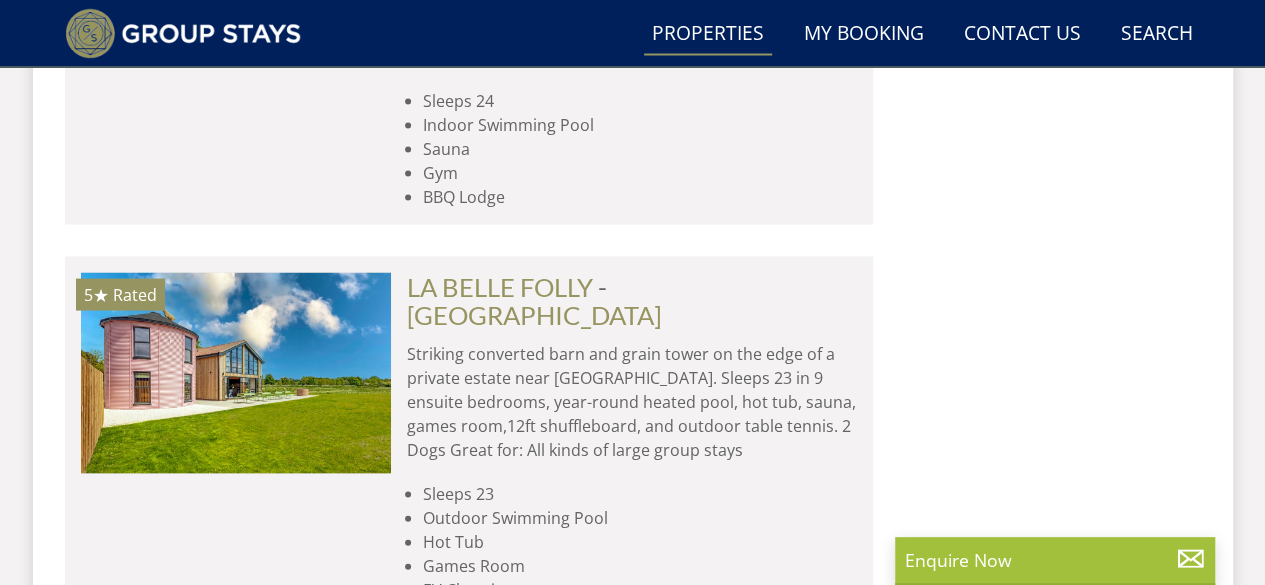 scroll, scrollTop: 1873, scrollLeft: 0, axis: vertical 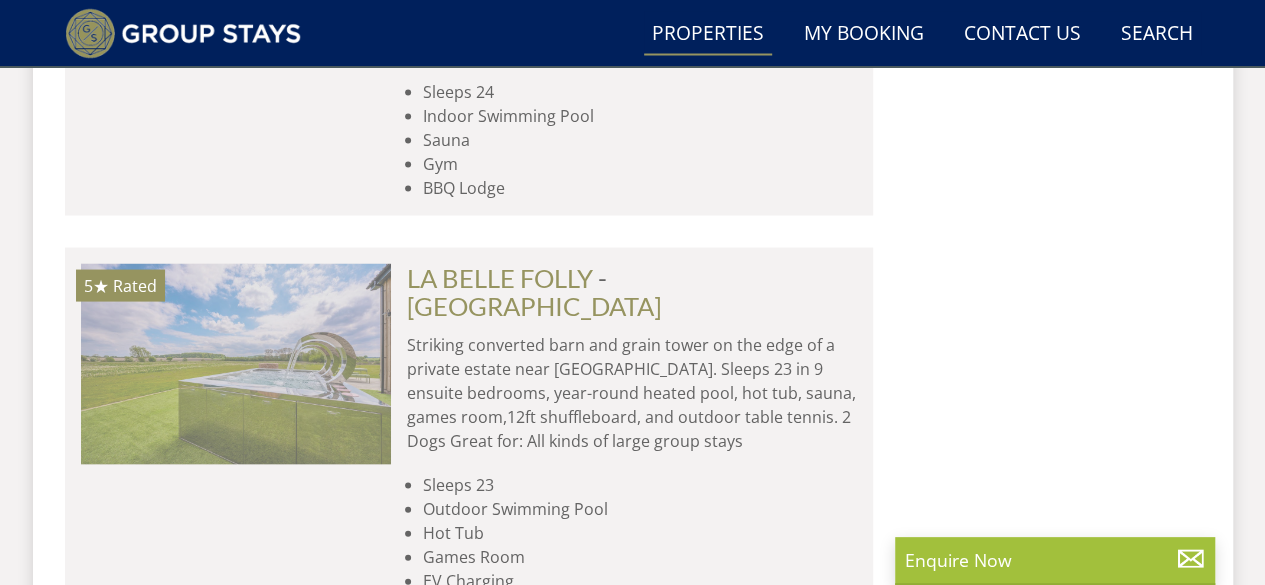 click at bounding box center (236, 363) 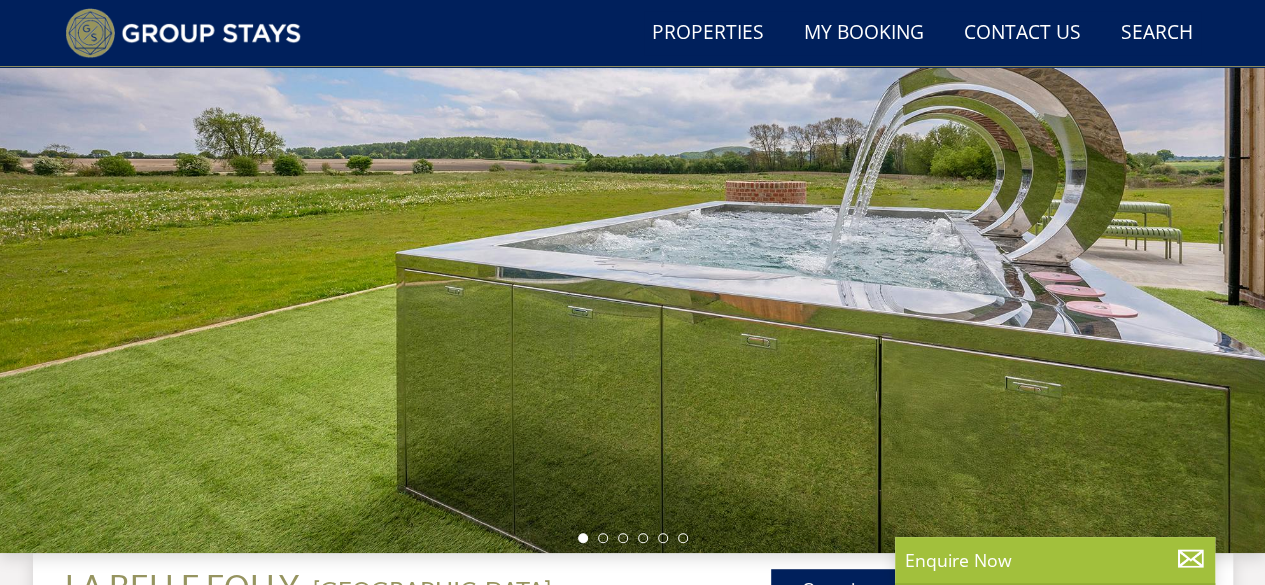 scroll, scrollTop: 217, scrollLeft: 0, axis: vertical 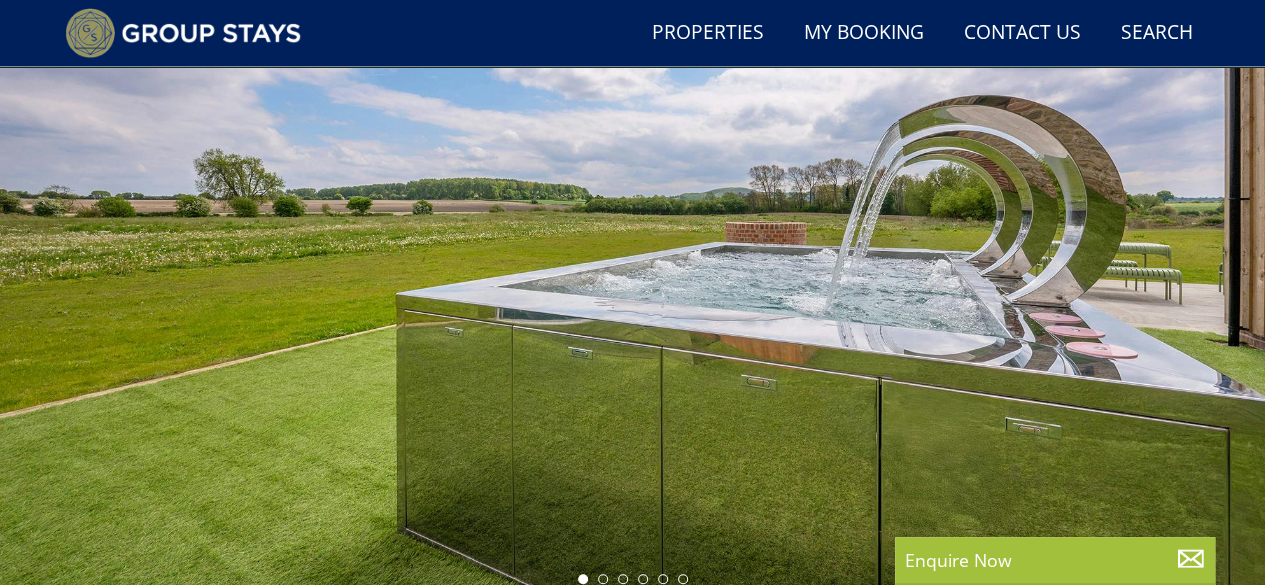 click at bounding box center [632, 244] 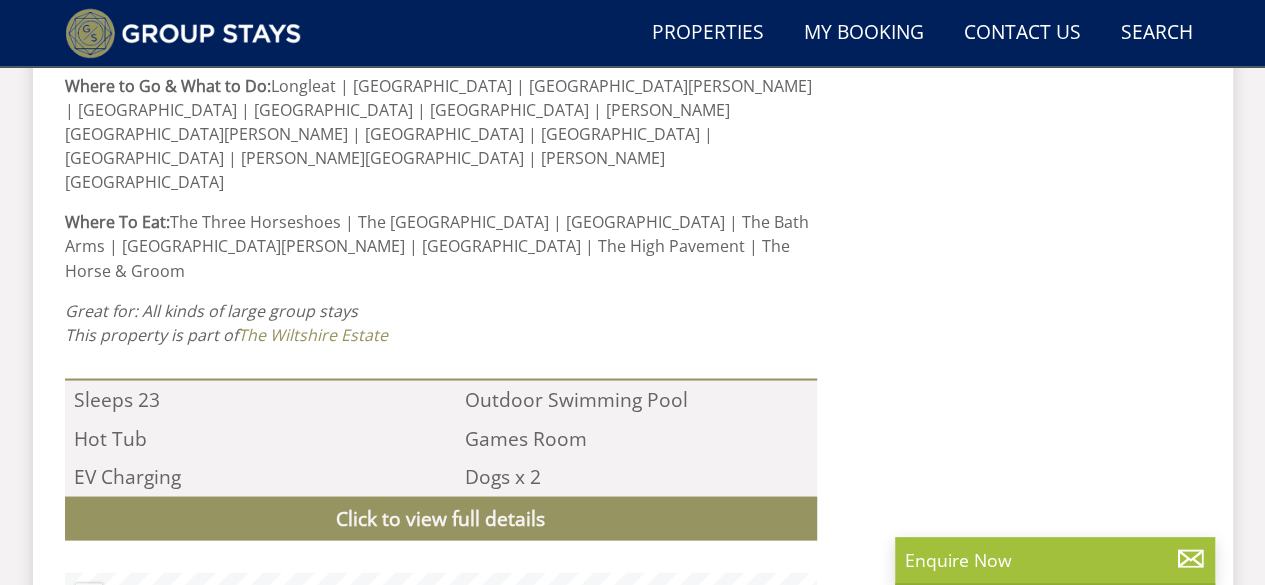 scroll, scrollTop: 1779, scrollLeft: 0, axis: vertical 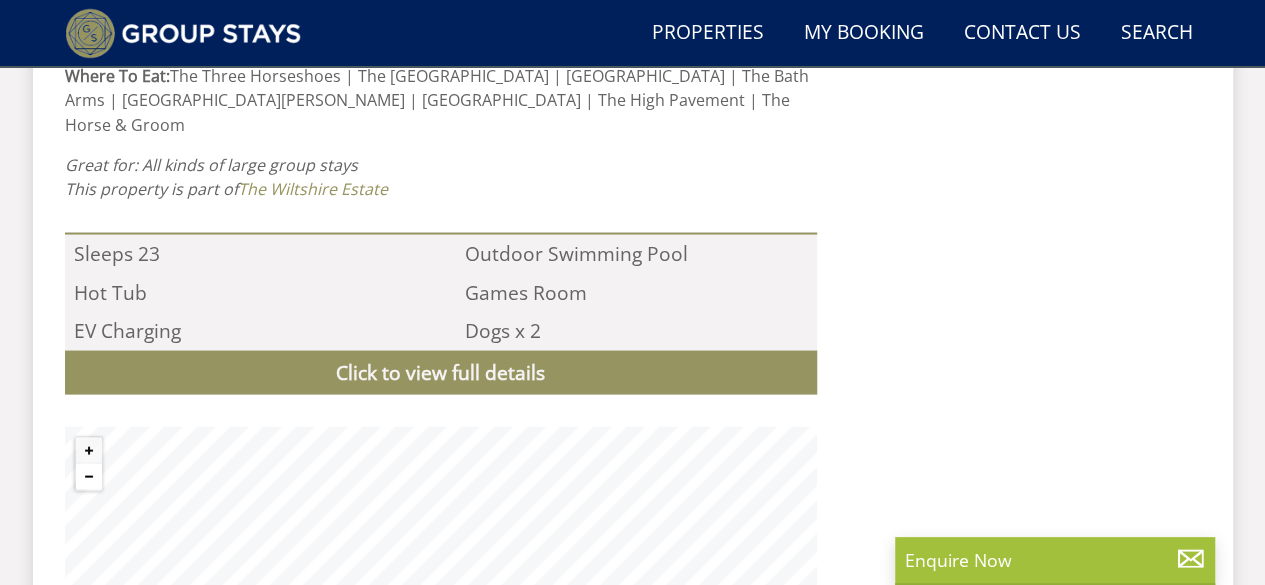 click at bounding box center (89, 476) 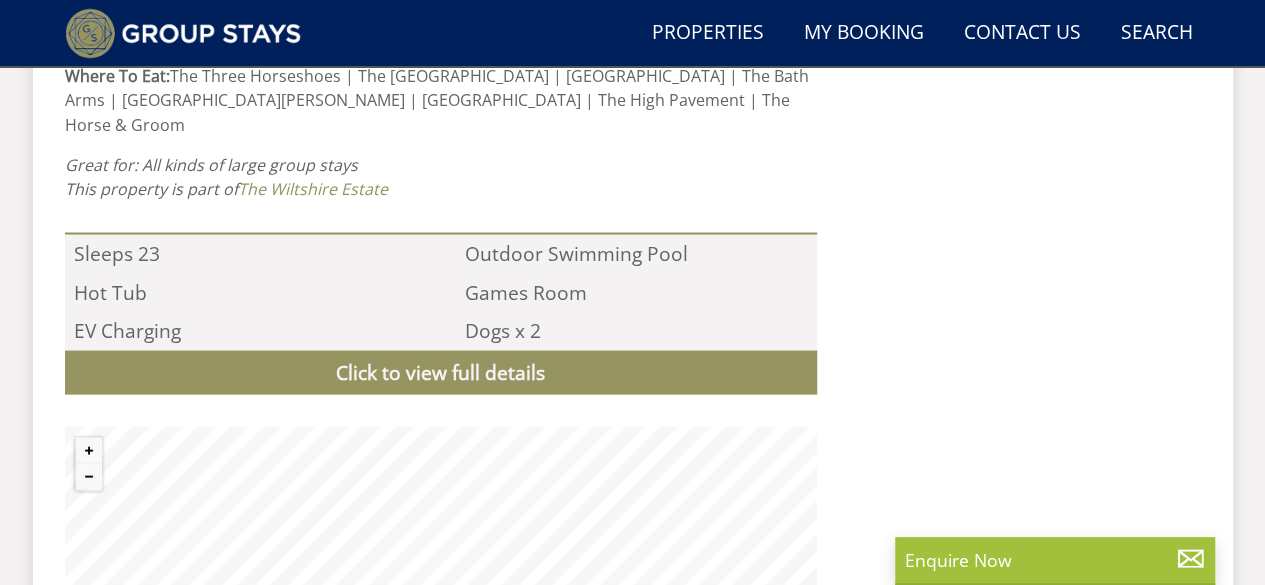 scroll, scrollTop: 1873, scrollLeft: 0, axis: vertical 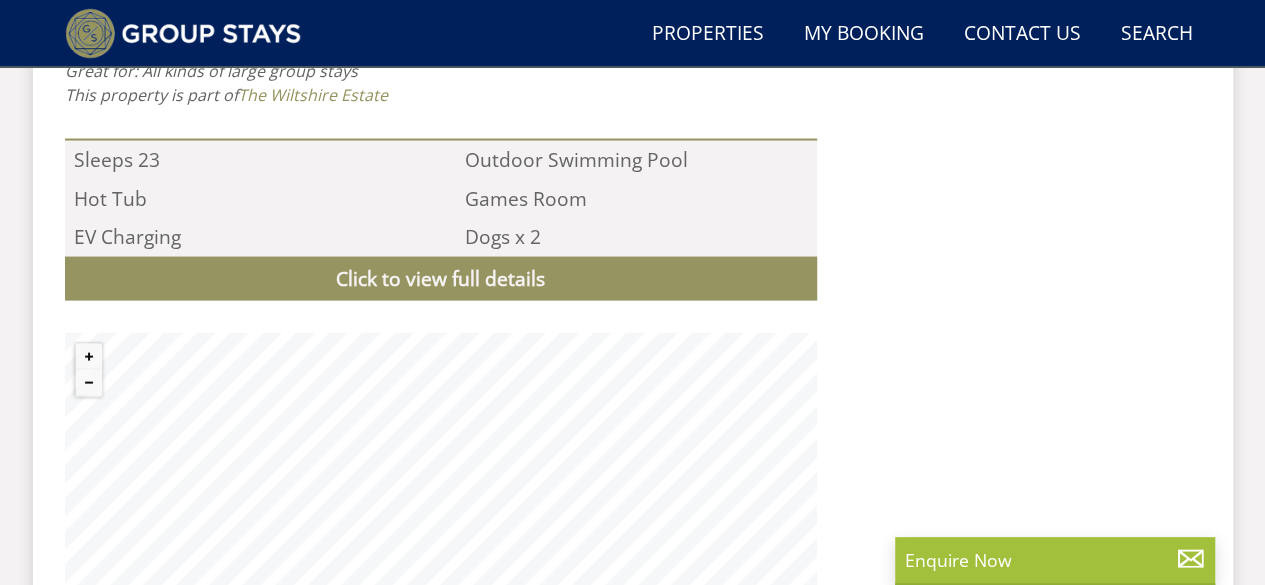select on "14" 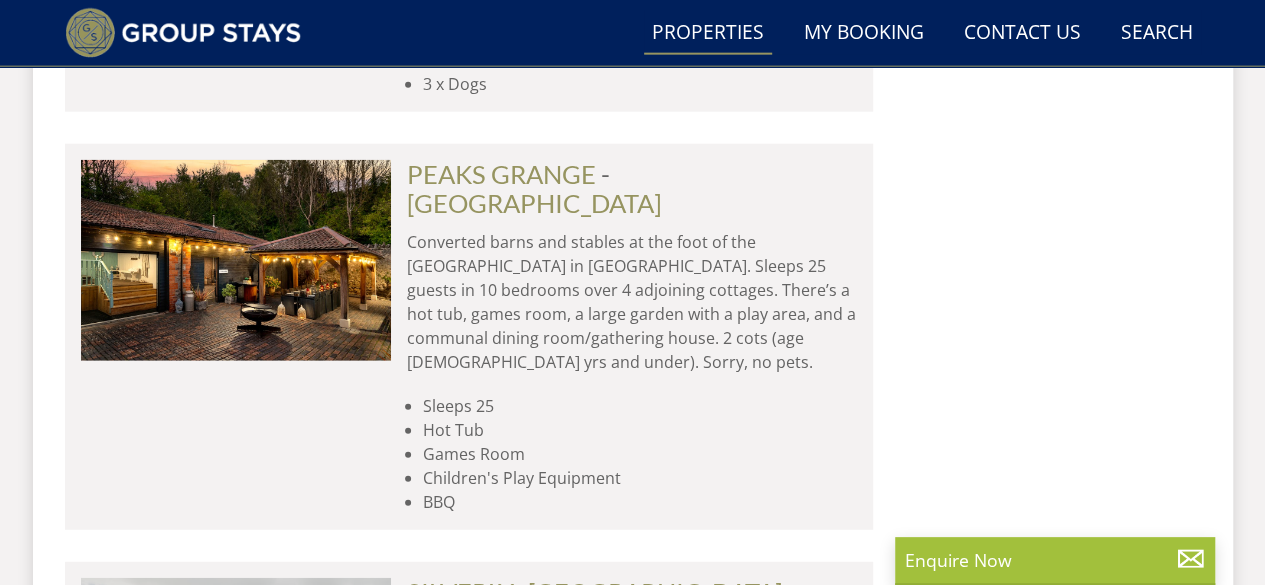 scroll, scrollTop: 6225, scrollLeft: 0, axis: vertical 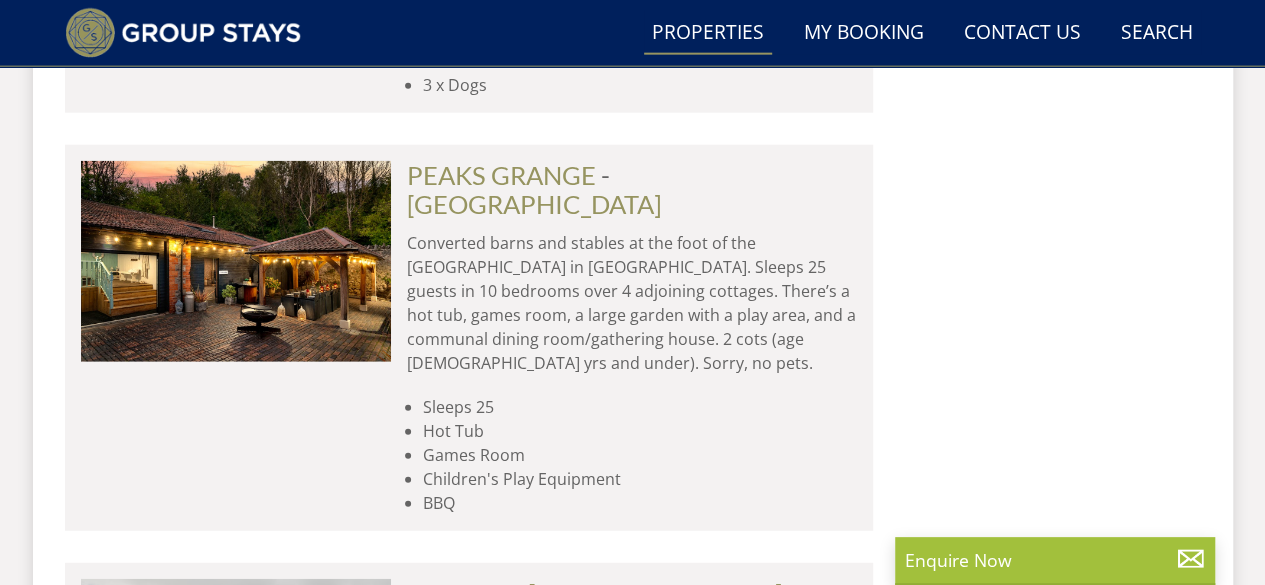 click at bounding box center (236, 679) 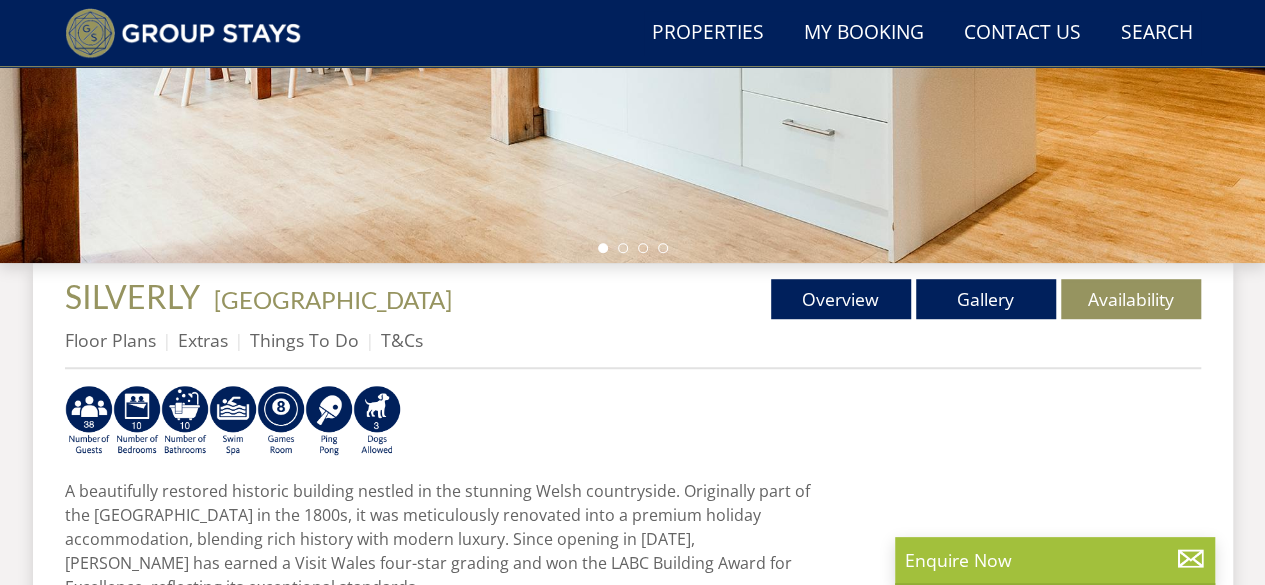 scroll, scrollTop: 547, scrollLeft: 0, axis: vertical 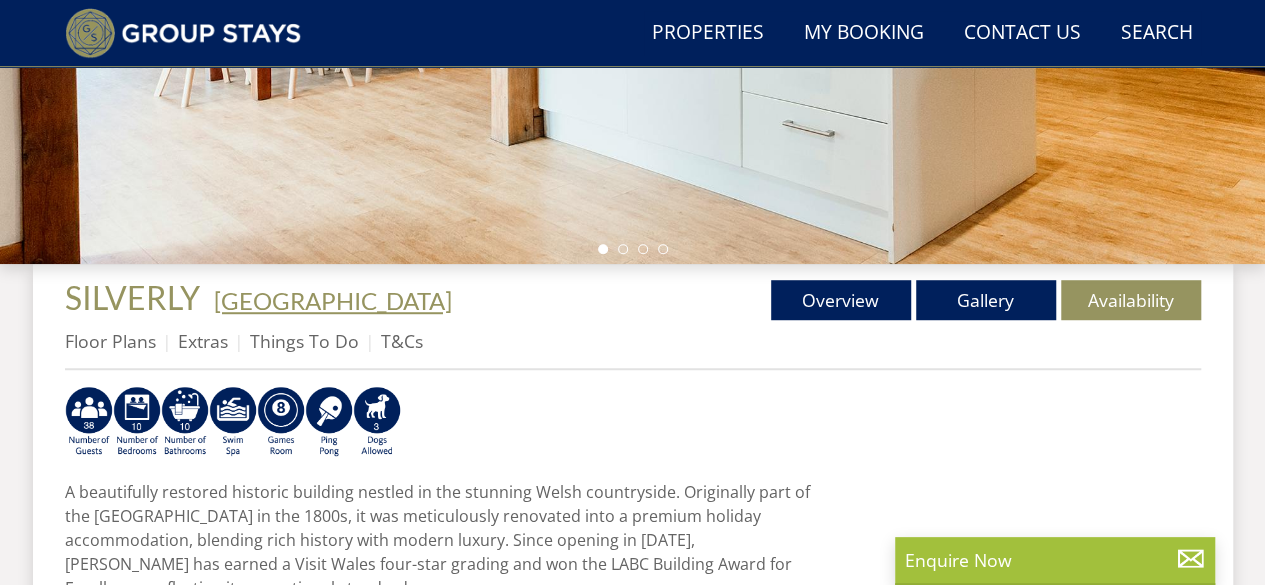 click on "[GEOGRAPHIC_DATA]" at bounding box center (333, 300) 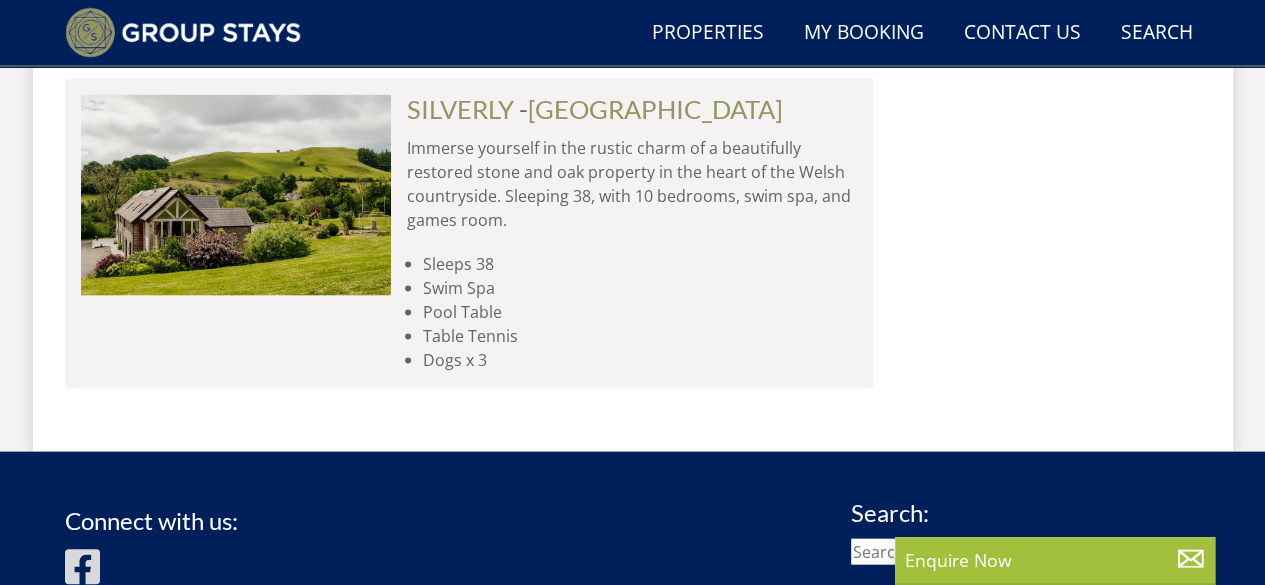 scroll, scrollTop: 1937, scrollLeft: 0, axis: vertical 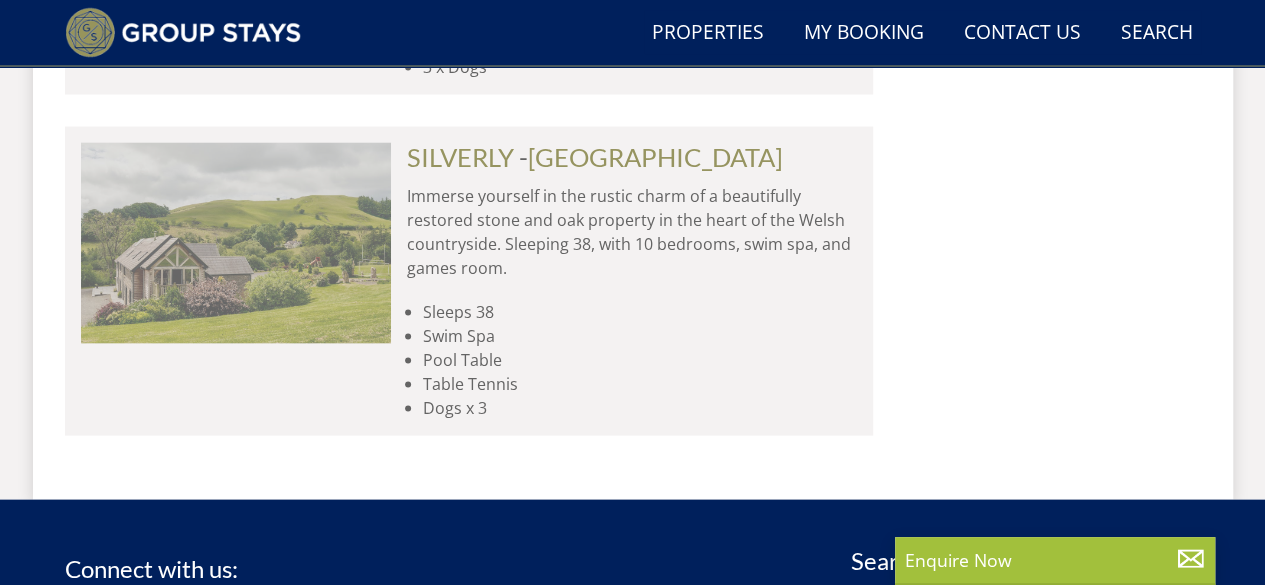 click at bounding box center (236, 243) 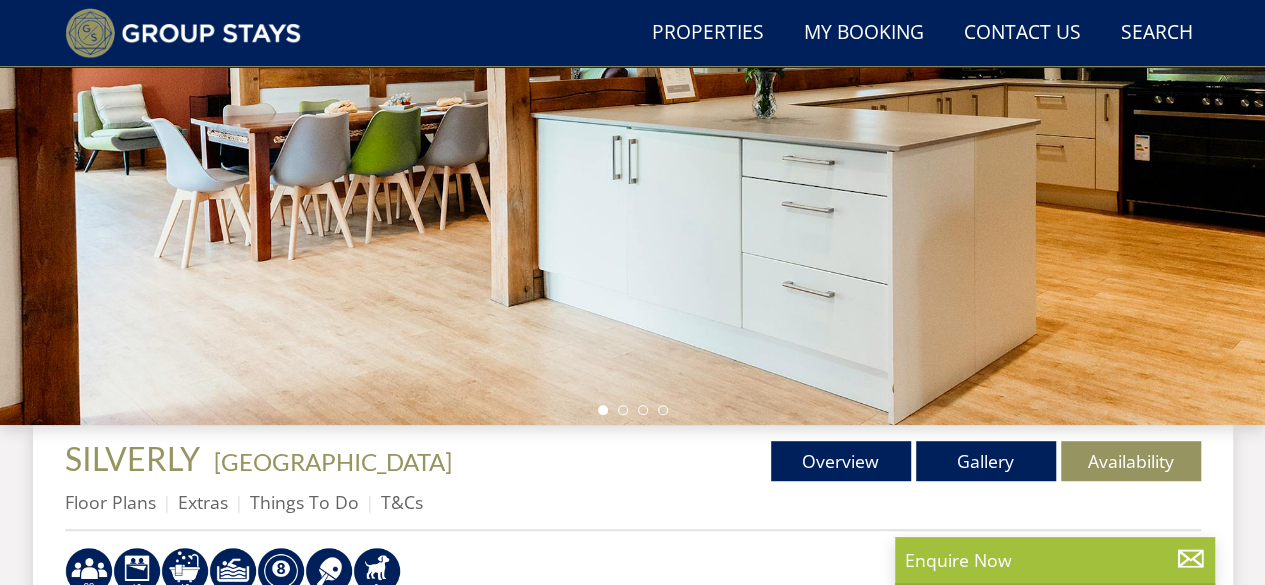 scroll, scrollTop: 374, scrollLeft: 0, axis: vertical 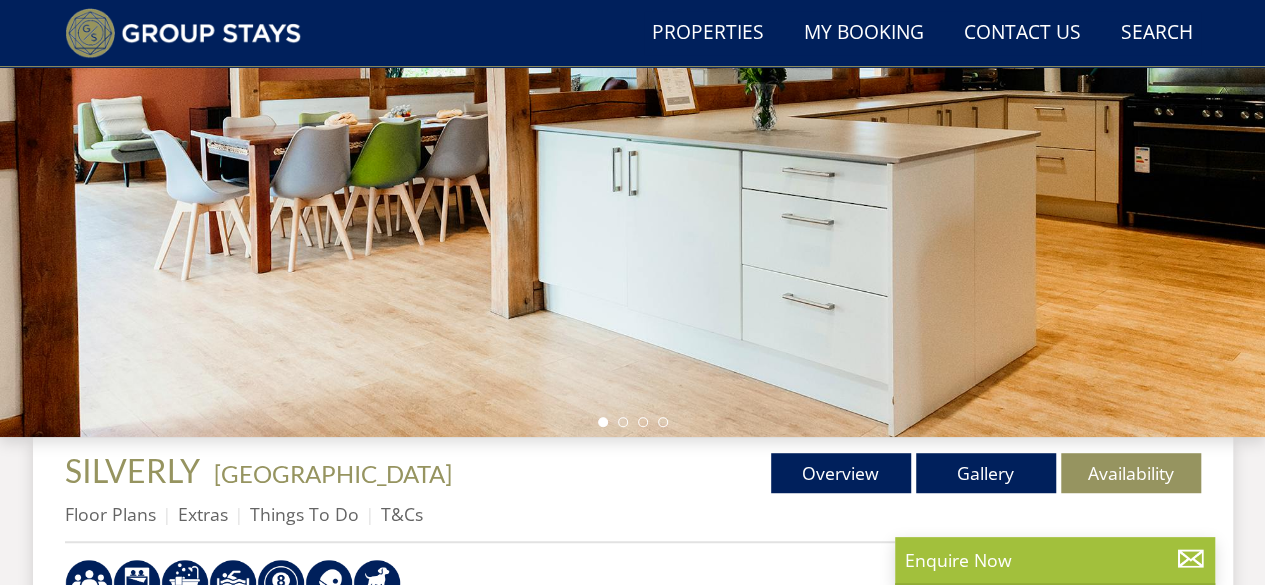 drag, startPoint x: 1144, startPoint y: 243, endPoint x: 777, endPoint y: 327, distance: 376.4904 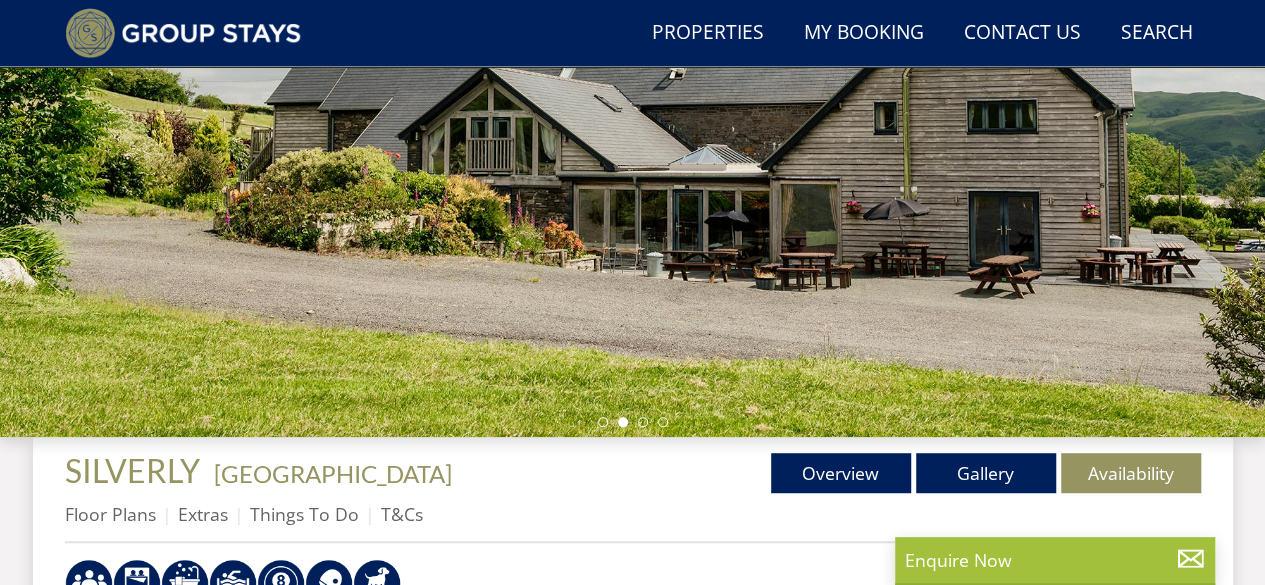 click at bounding box center [632, 87] 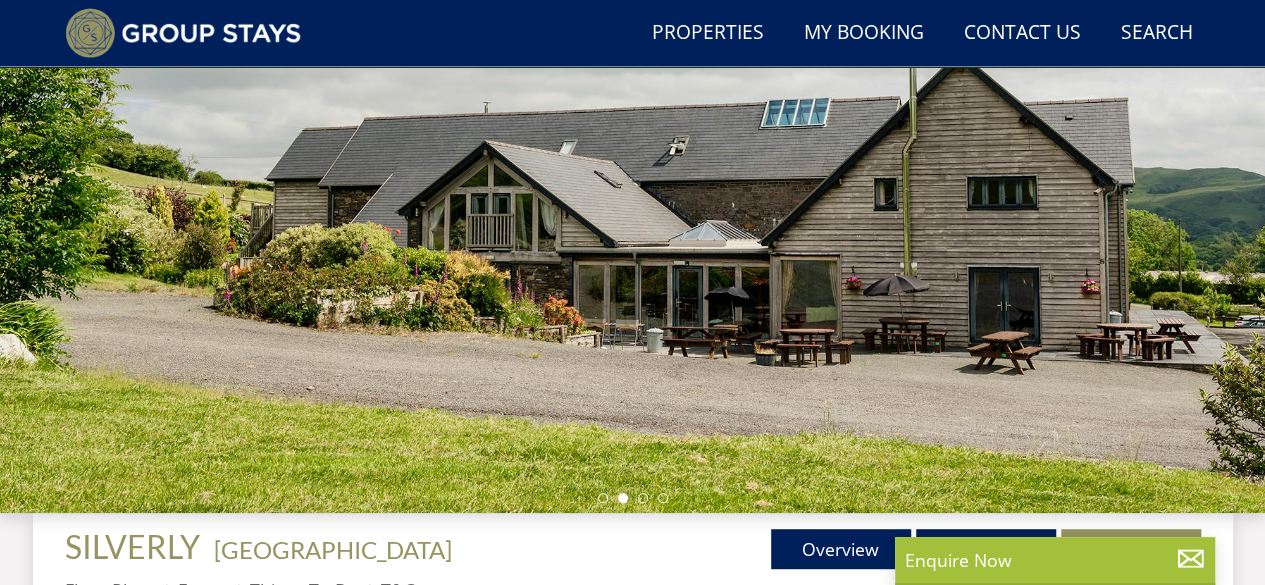 scroll, scrollTop: 282, scrollLeft: 0, axis: vertical 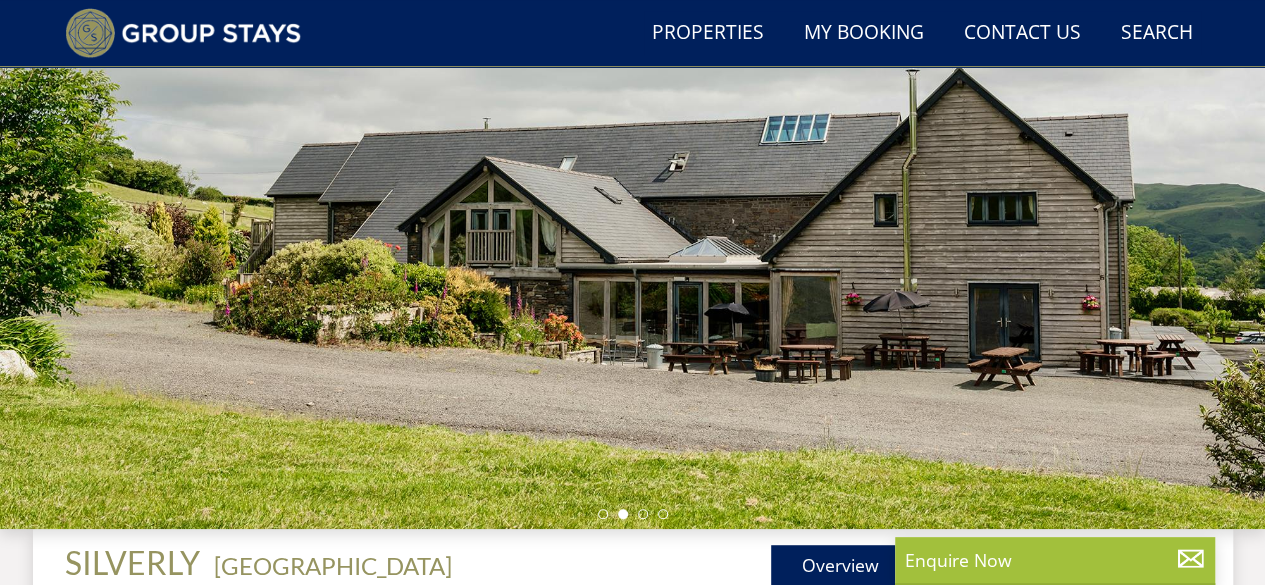 click at bounding box center [632, 179] 